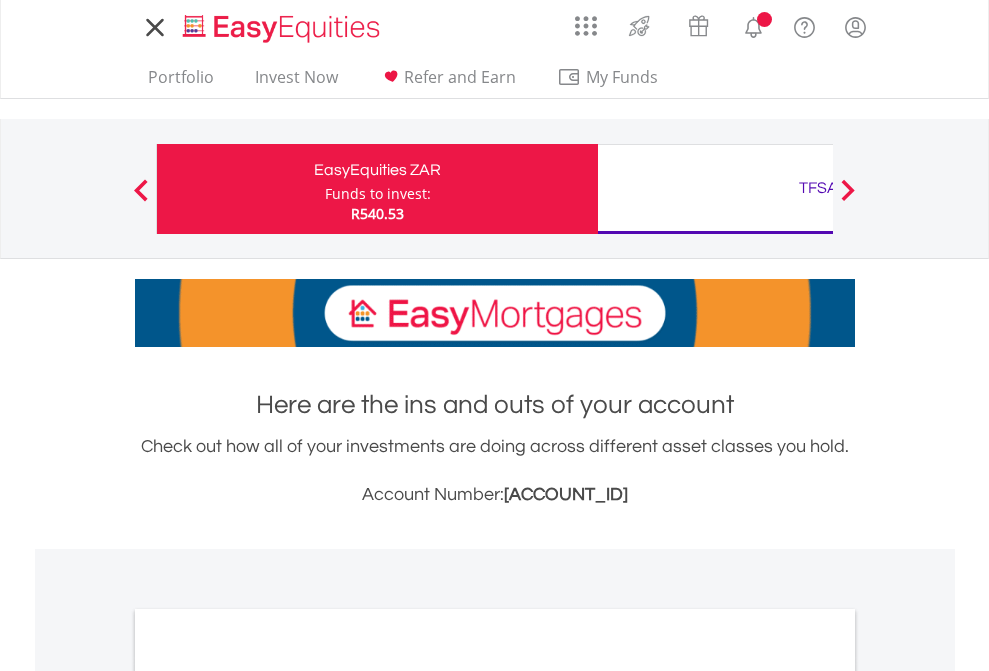 scroll, scrollTop: 0, scrollLeft: 0, axis: both 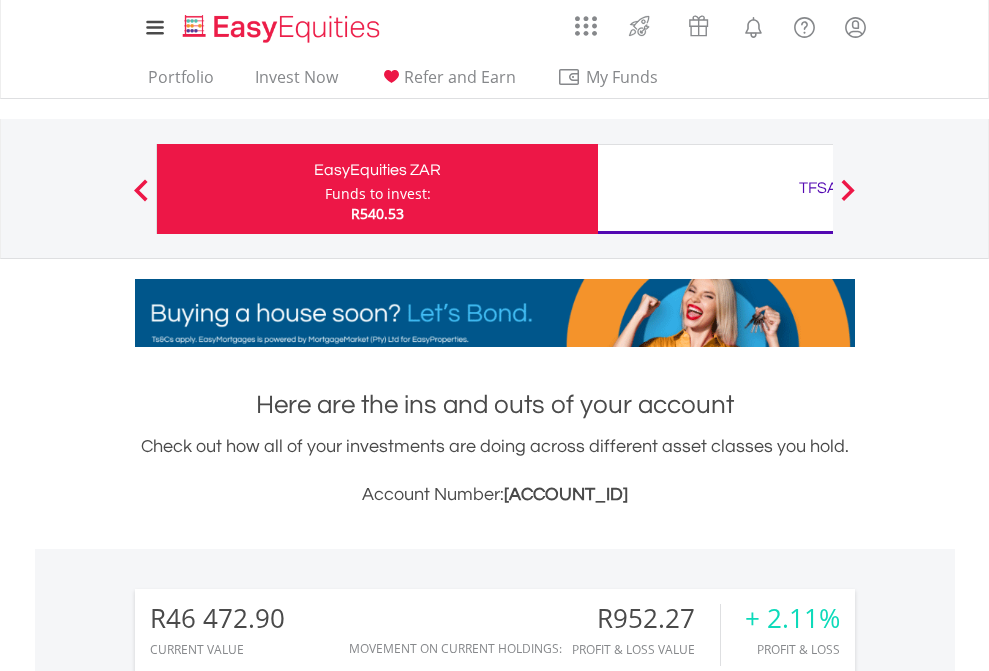 click on "Funds to invest:" at bounding box center [378, 194] 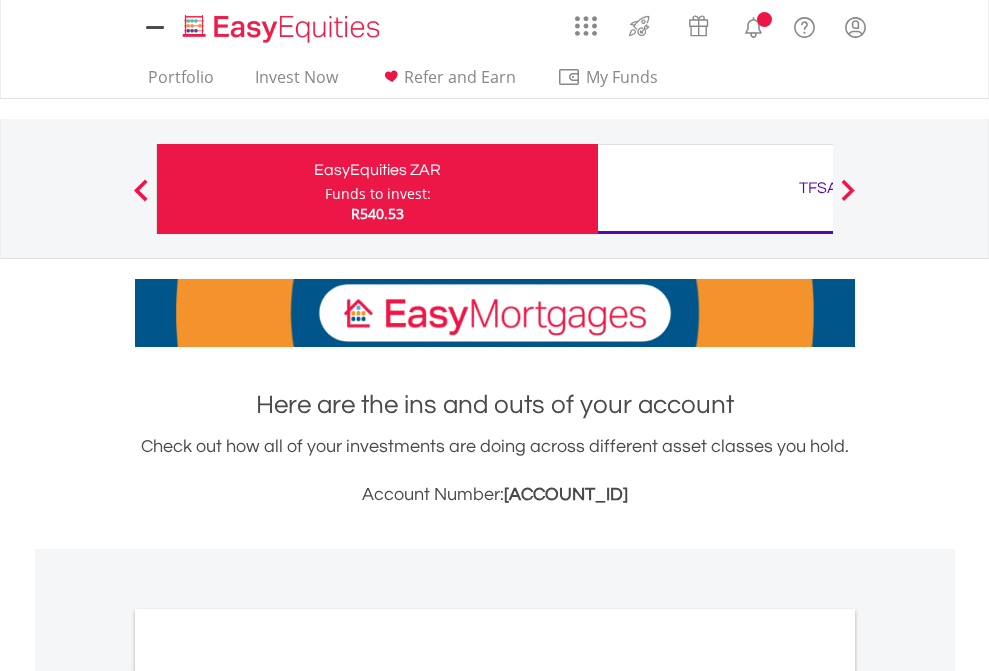 scroll, scrollTop: 0, scrollLeft: 0, axis: both 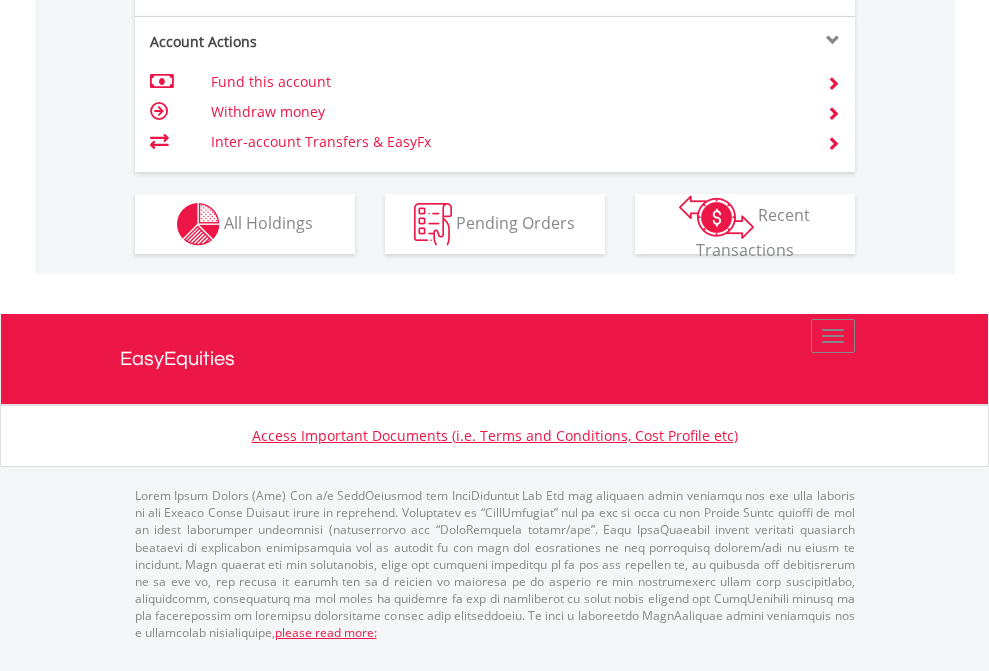 click on "Investment types" at bounding box center [706, -337] 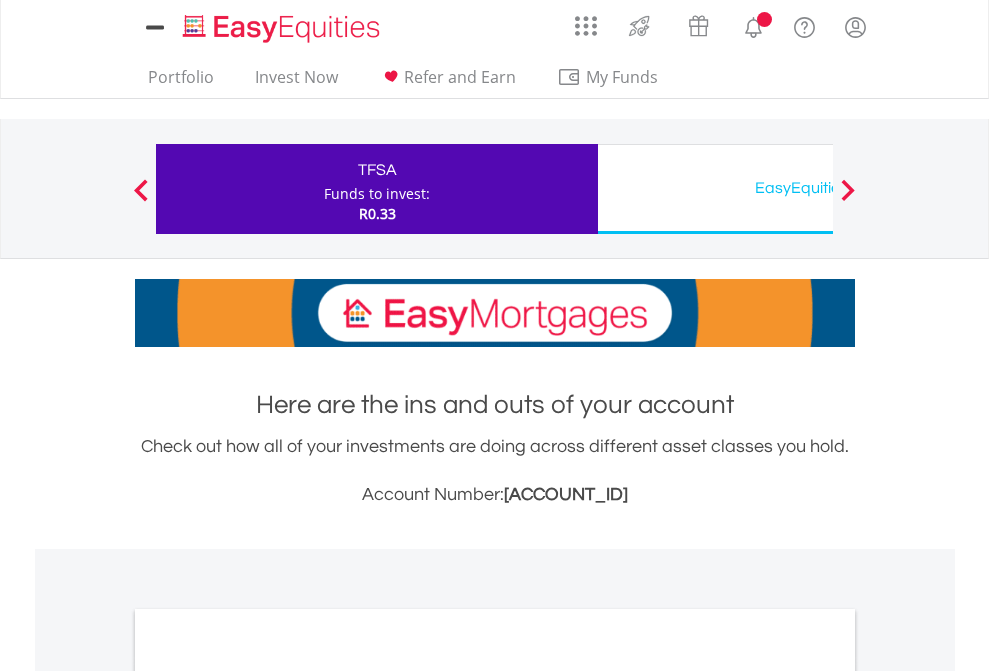 scroll, scrollTop: 0, scrollLeft: 0, axis: both 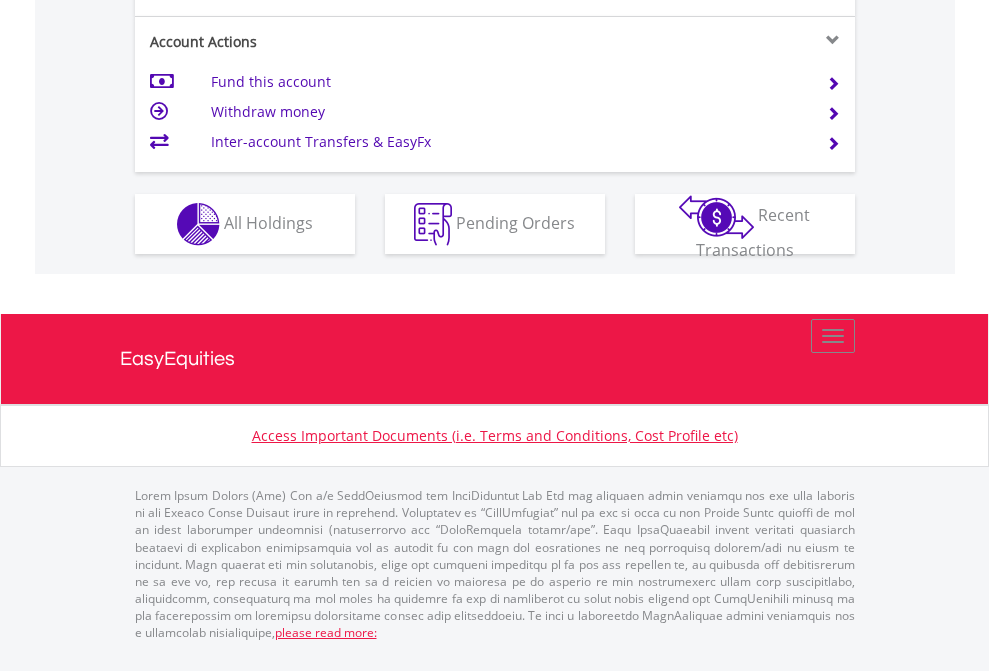 click on "Investment types" at bounding box center [706, -337] 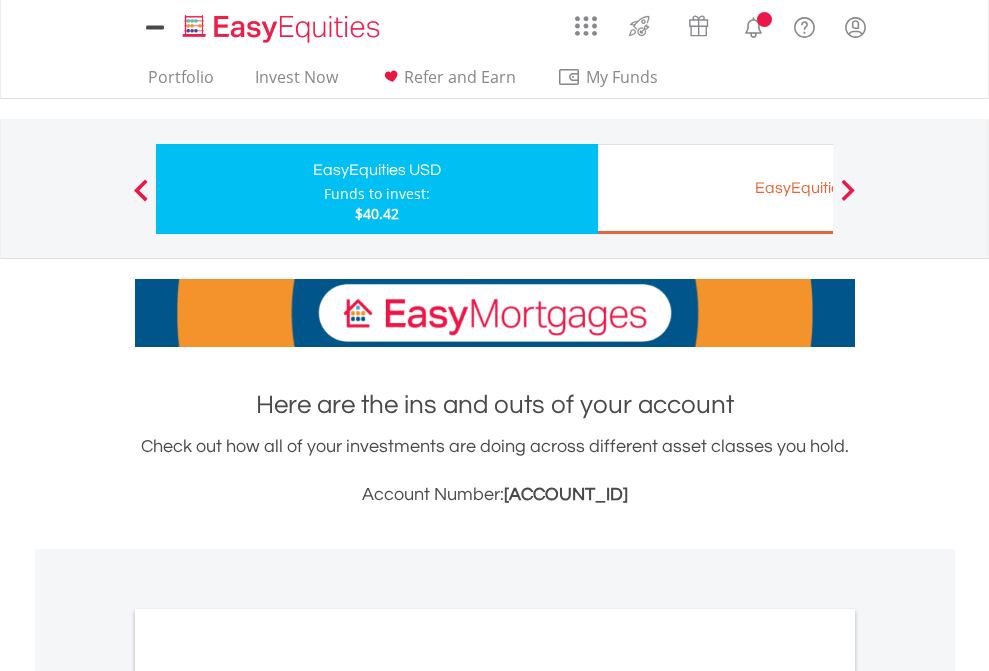 scroll, scrollTop: 0, scrollLeft: 0, axis: both 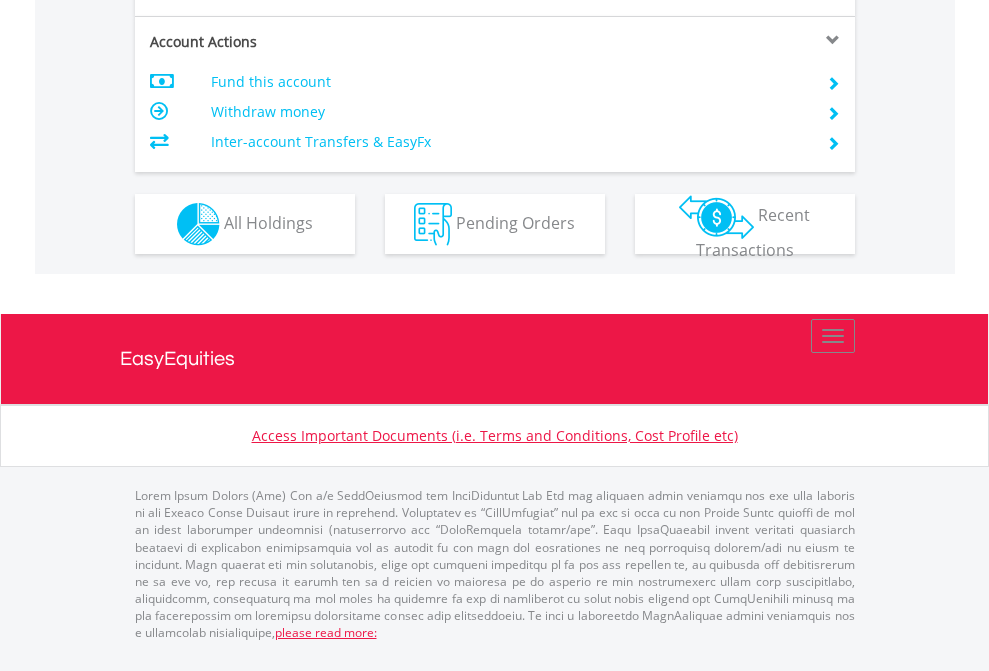 click on "Investment types" at bounding box center [706, -337] 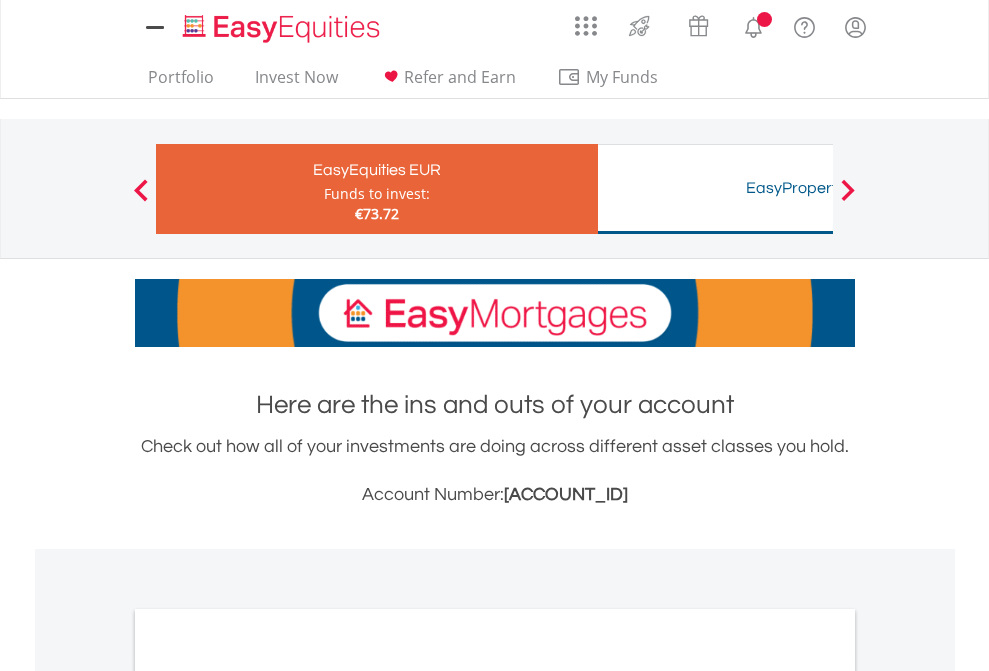 scroll, scrollTop: 0, scrollLeft: 0, axis: both 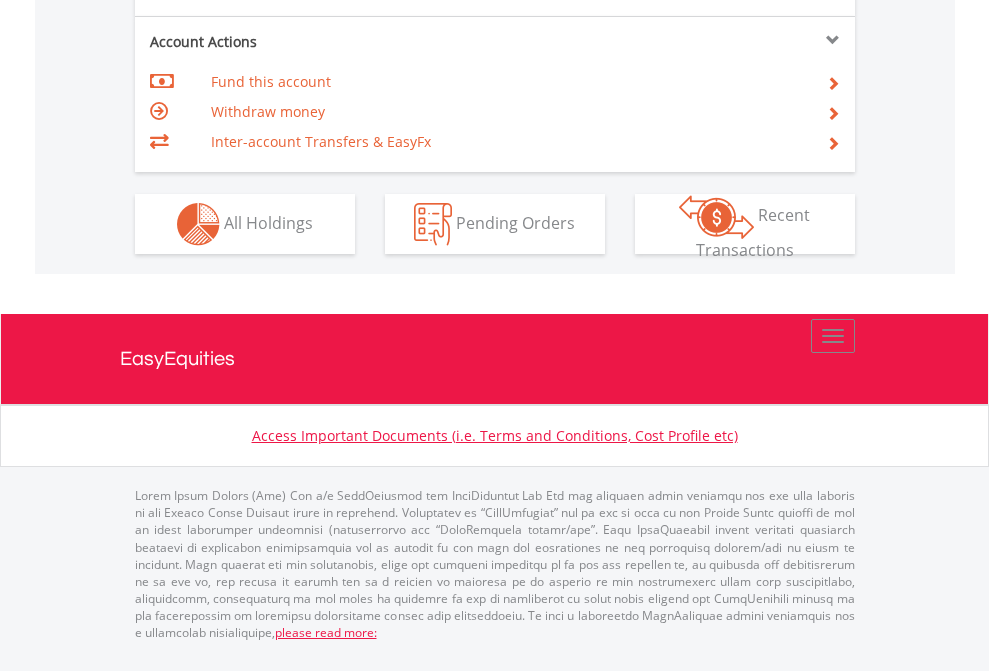 click on "Investment types" at bounding box center [706, -337] 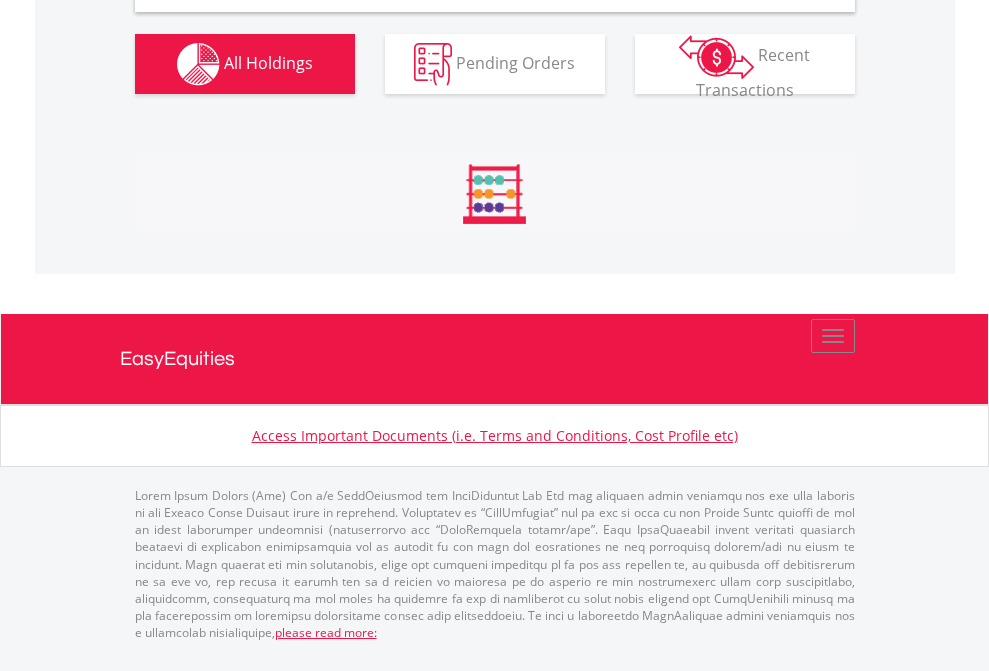 scroll, scrollTop: 1933, scrollLeft: 0, axis: vertical 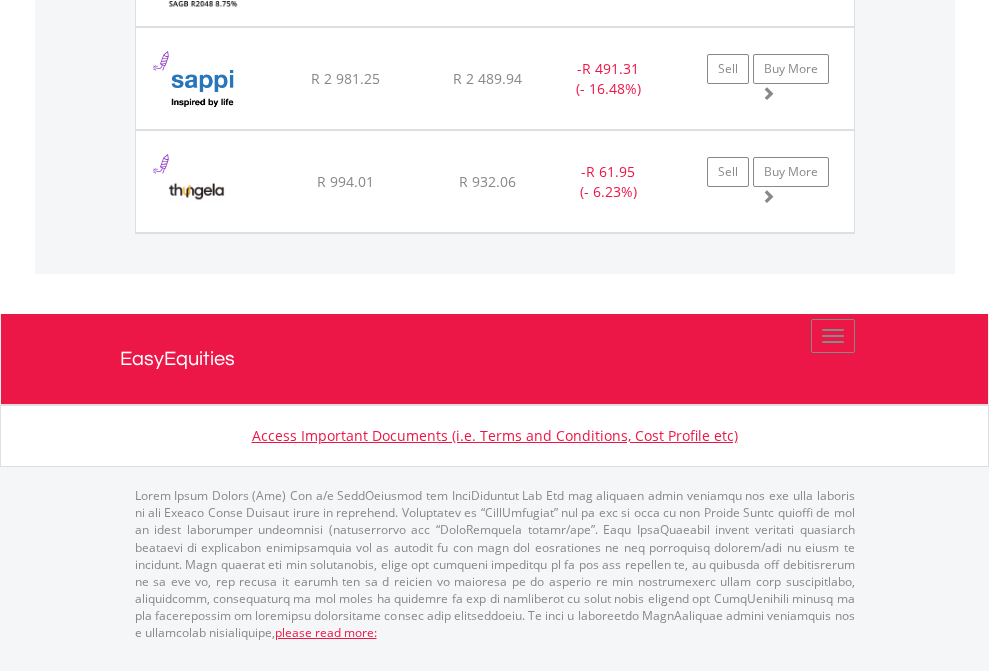 click on "TFSA" at bounding box center (818, -1586) 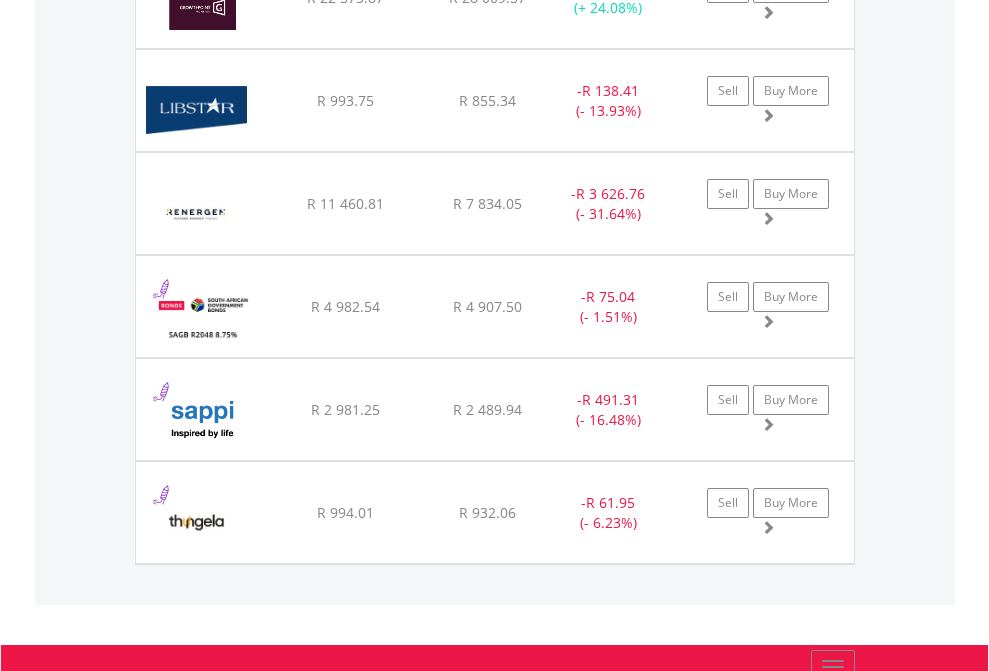 scroll, scrollTop: 144, scrollLeft: 0, axis: vertical 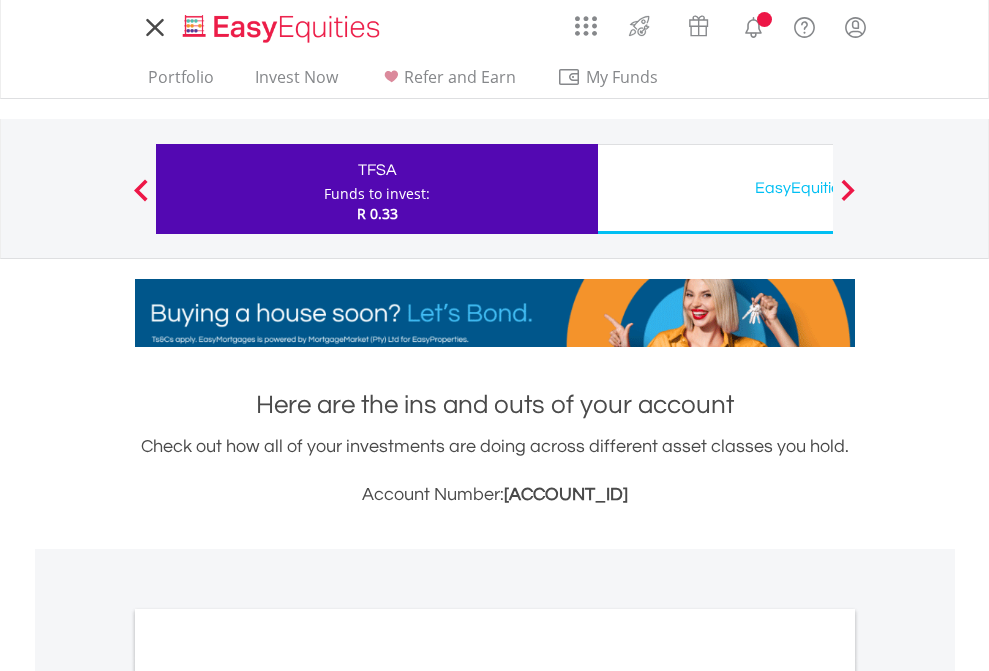 click on "All Holdings" at bounding box center [268, 1096] 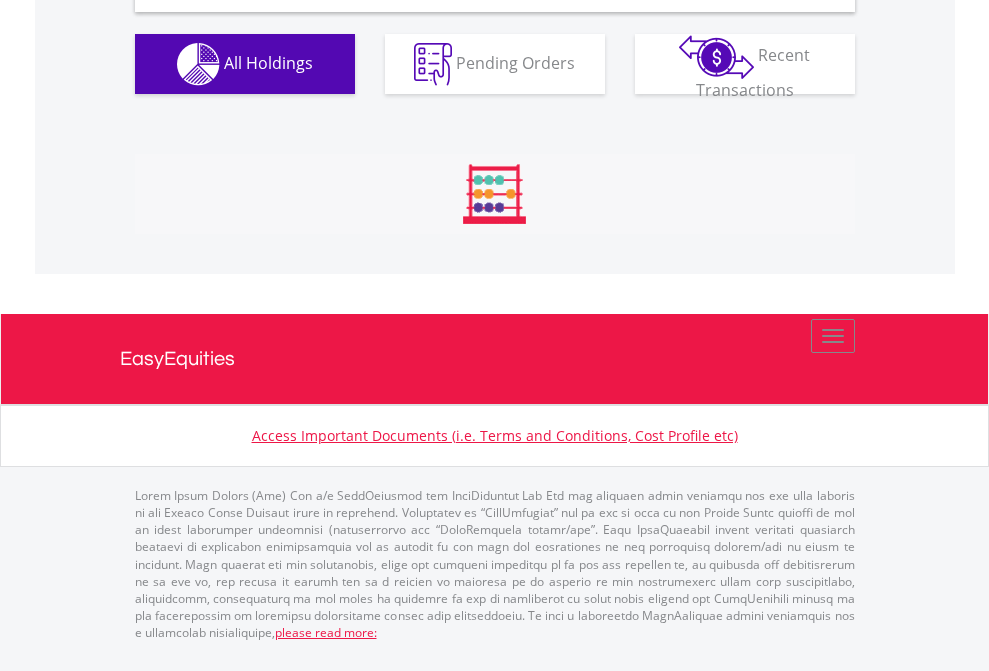 scroll, scrollTop: 1933, scrollLeft: 0, axis: vertical 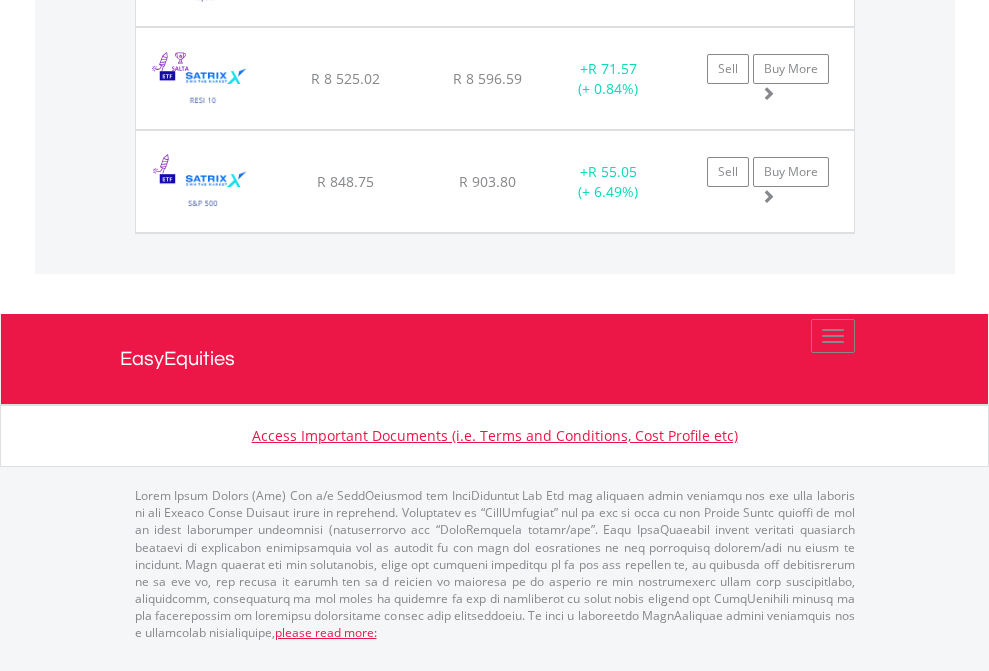 click on "EasyEquities USD" at bounding box center (818, -1174) 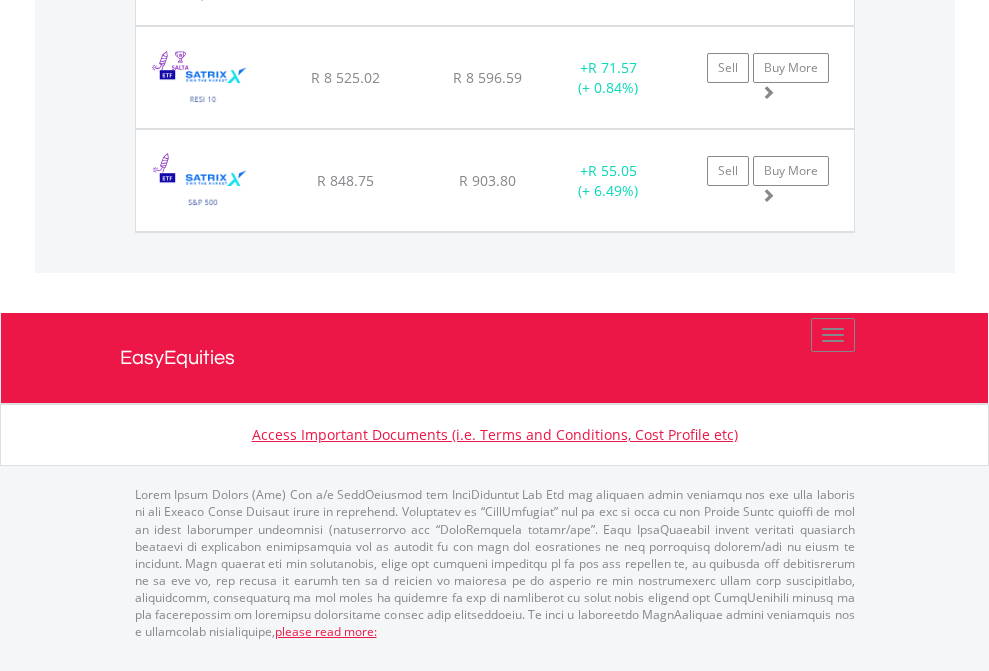 scroll, scrollTop: 144, scrollLeft: 0, axis: vertical 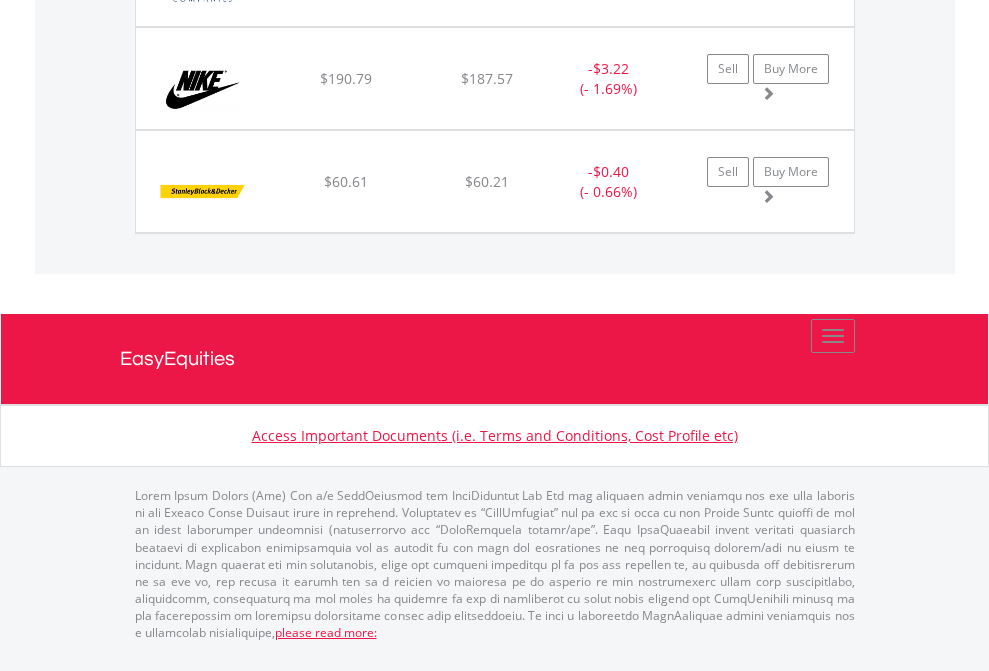click on "EasyEquities EUR" at bounding box center (818, -1380) 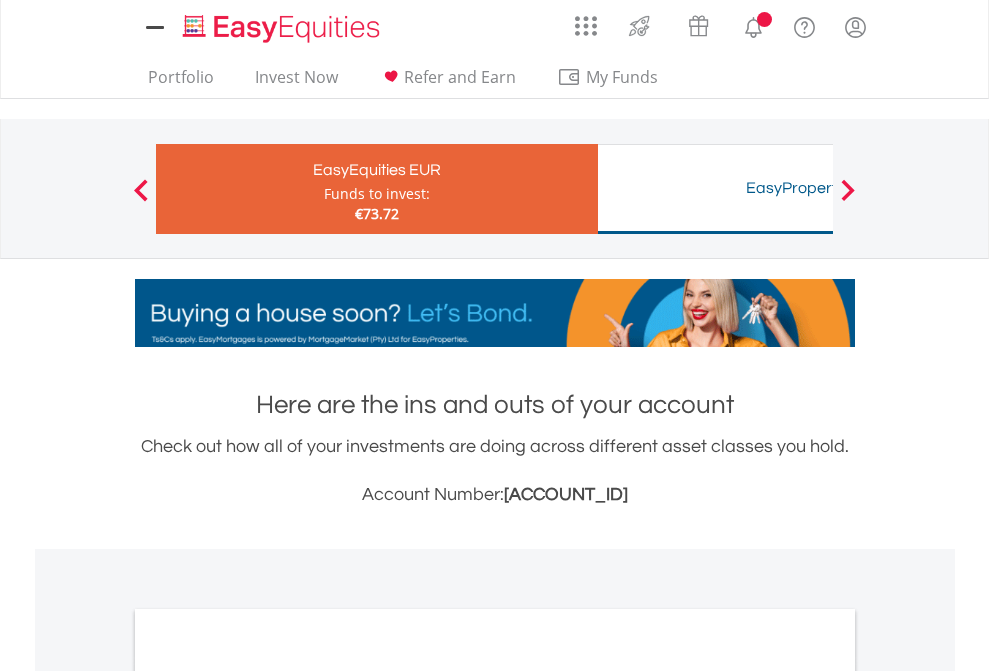 scroll, scrollTop: 0, scrollLeft: 0, axis: both 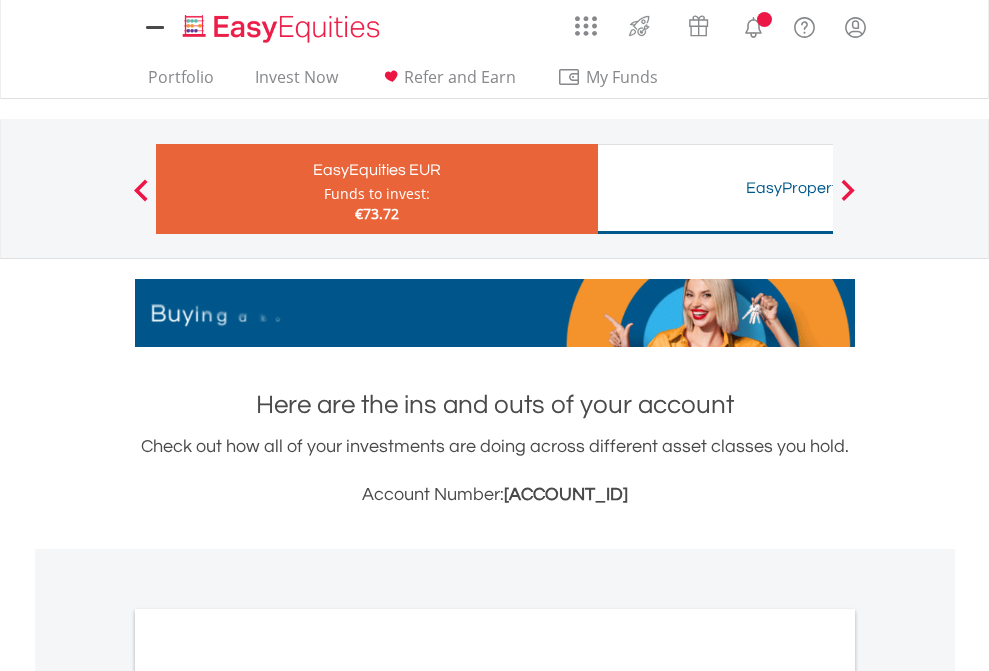click on "All Holdings" at bounding box center (268, 1096) 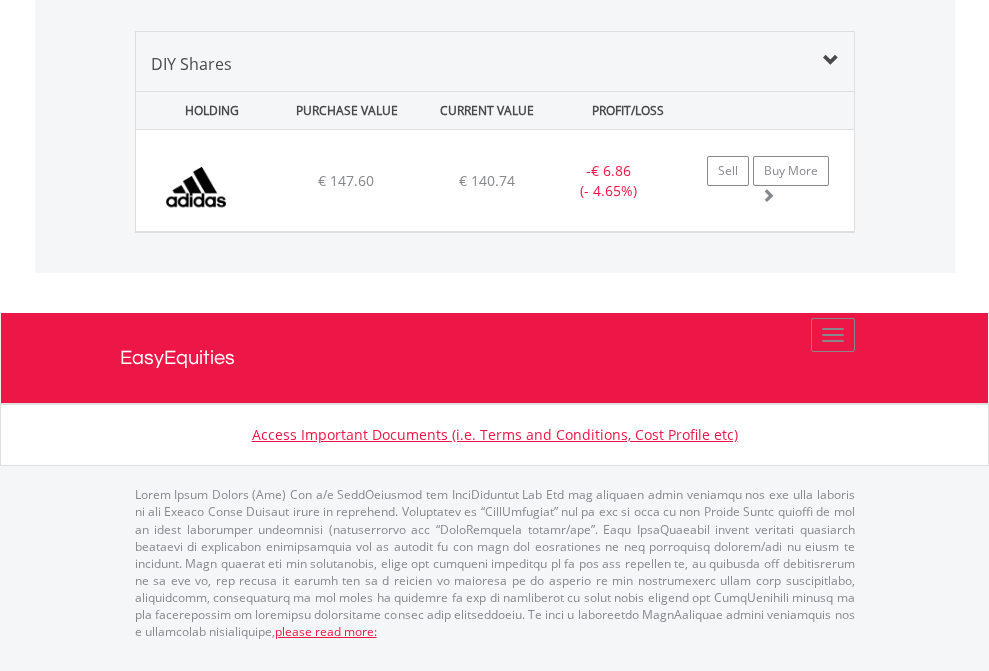 scroll, scrollTop: 2225, scrollLeft: 0, axis: vertical 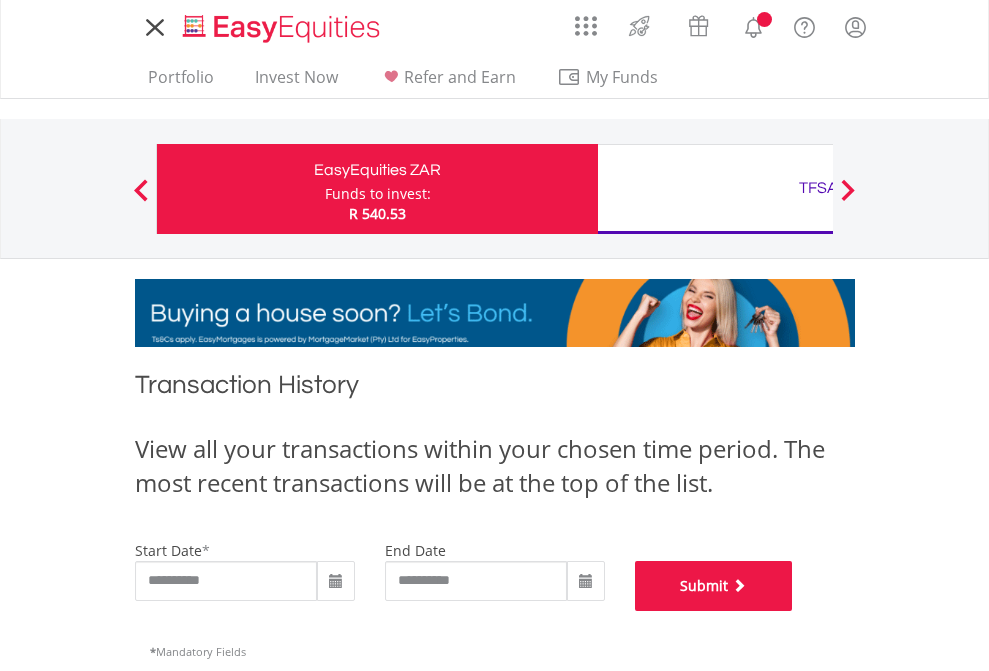click on "Submit" at bounding box center (714, 586) 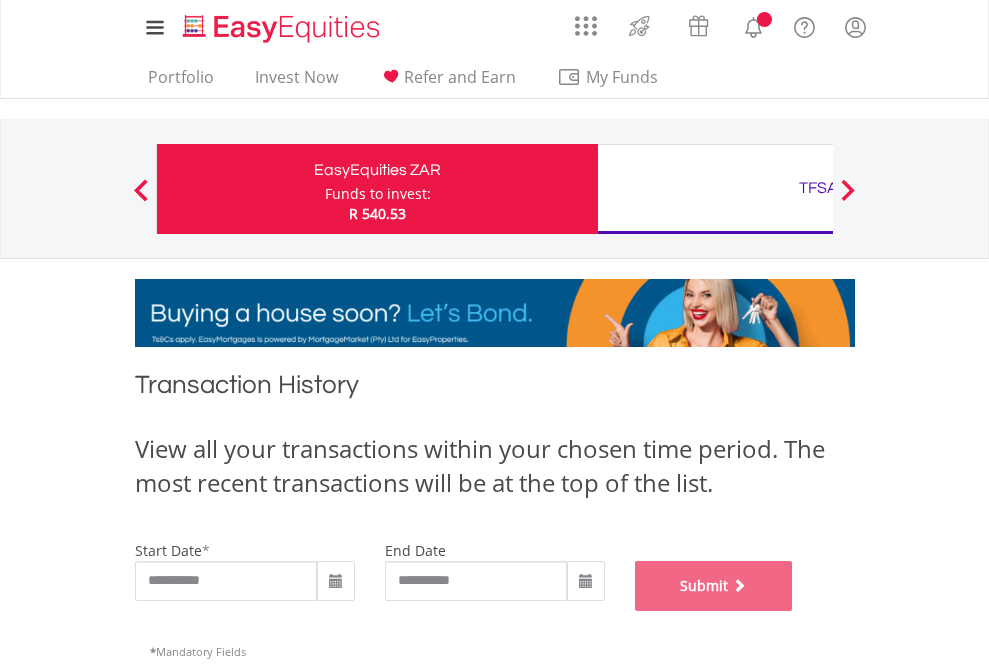 scroll, scrollTop: 811, scrollLeft: 0, axis: vertical 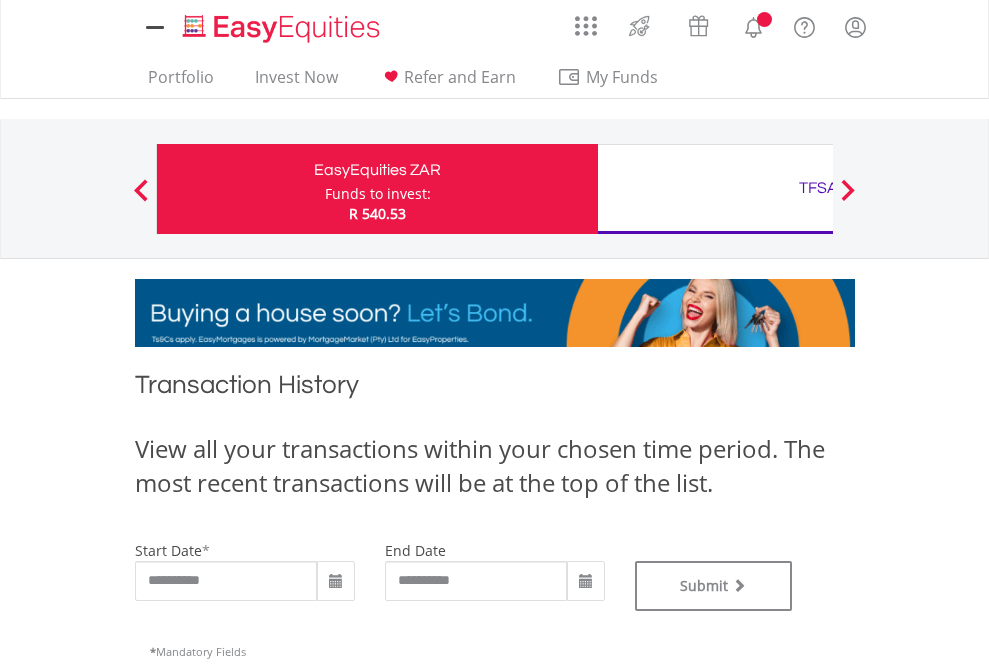 click on "TFSA" at bounding box center (818, 188) 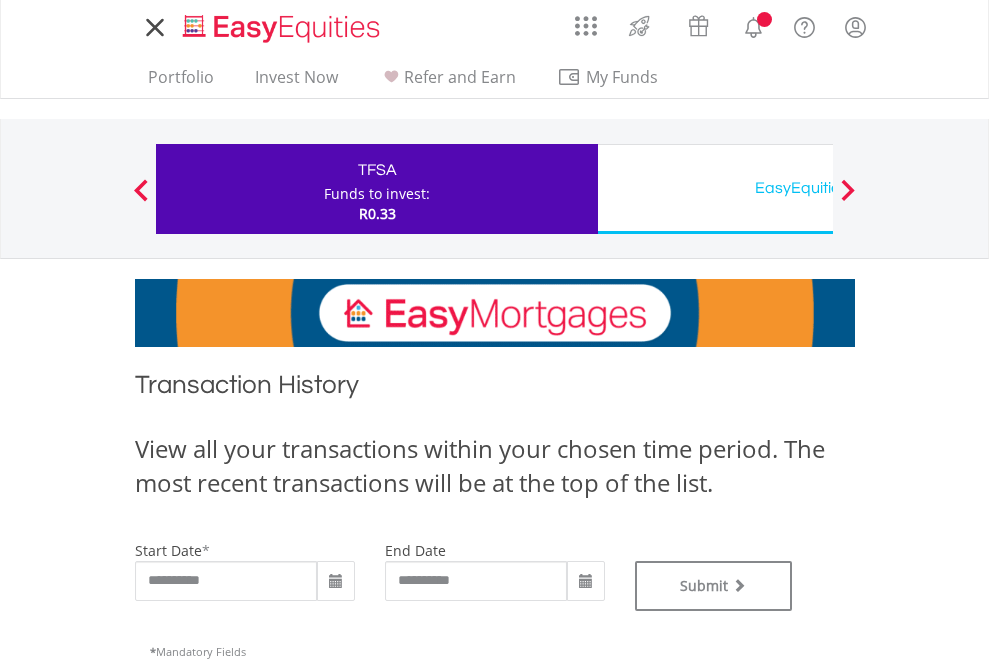 scroll, scrollTop: 0, scrollLeft: 0, axis: both 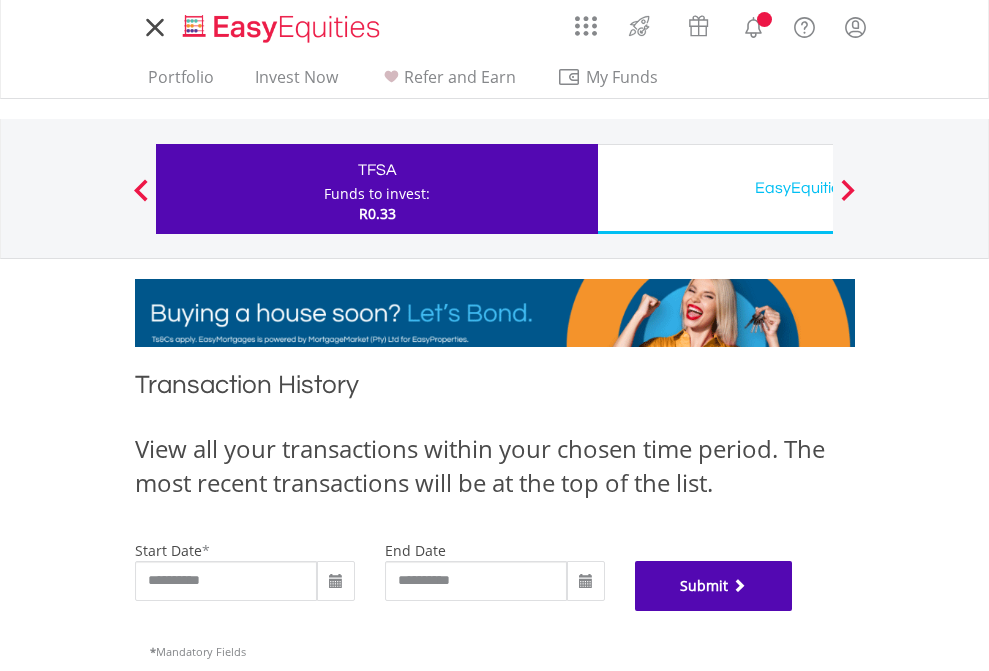 click on "Submit" at bounding box center (714, 586) 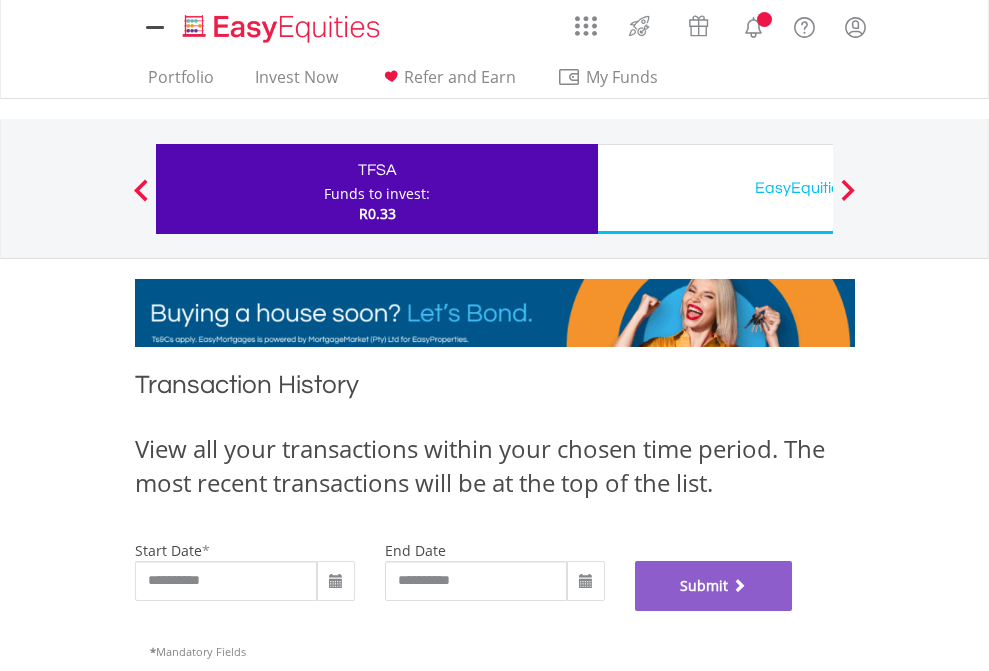 scroll, scrollTop: 811, scrollLeft: 0, axis: vertical 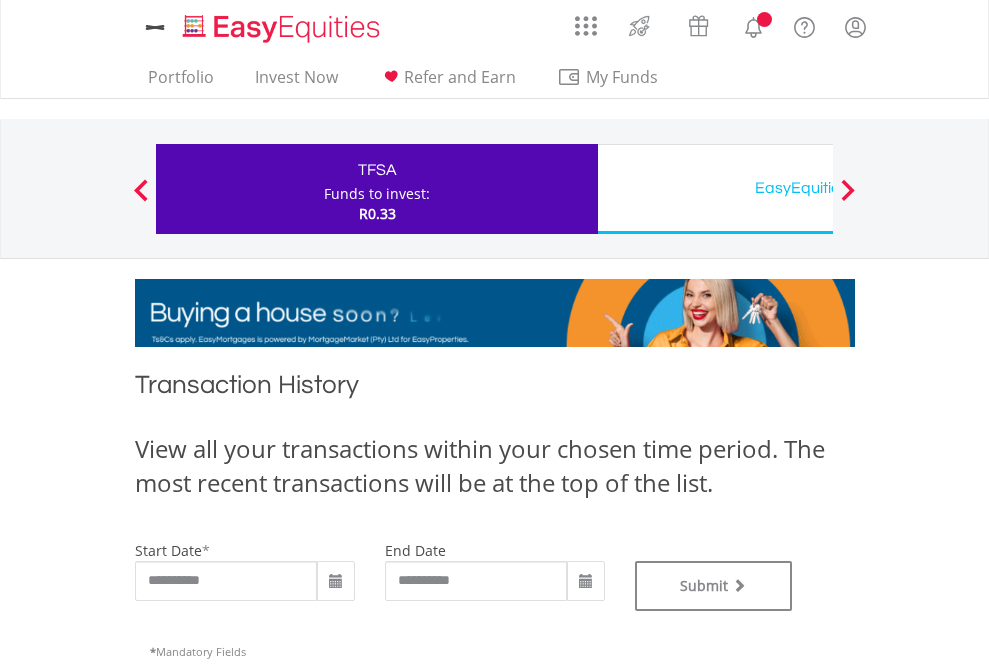 click on "EasyEquities USD" at bounding box center [818, 188] 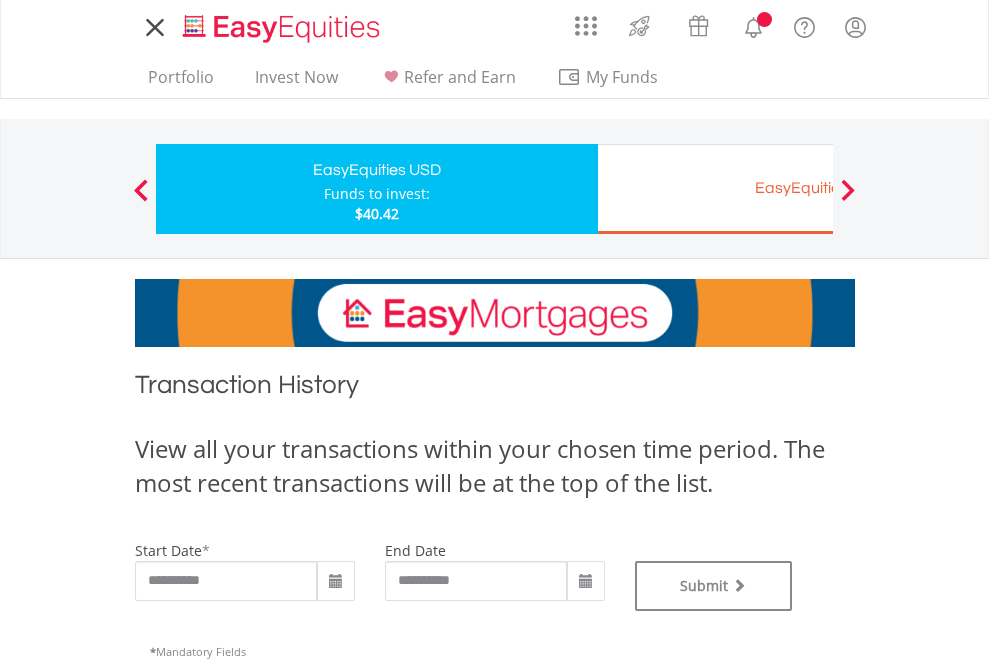 scroll, scrollTop: 0, scrollLeft: 0, axis: both 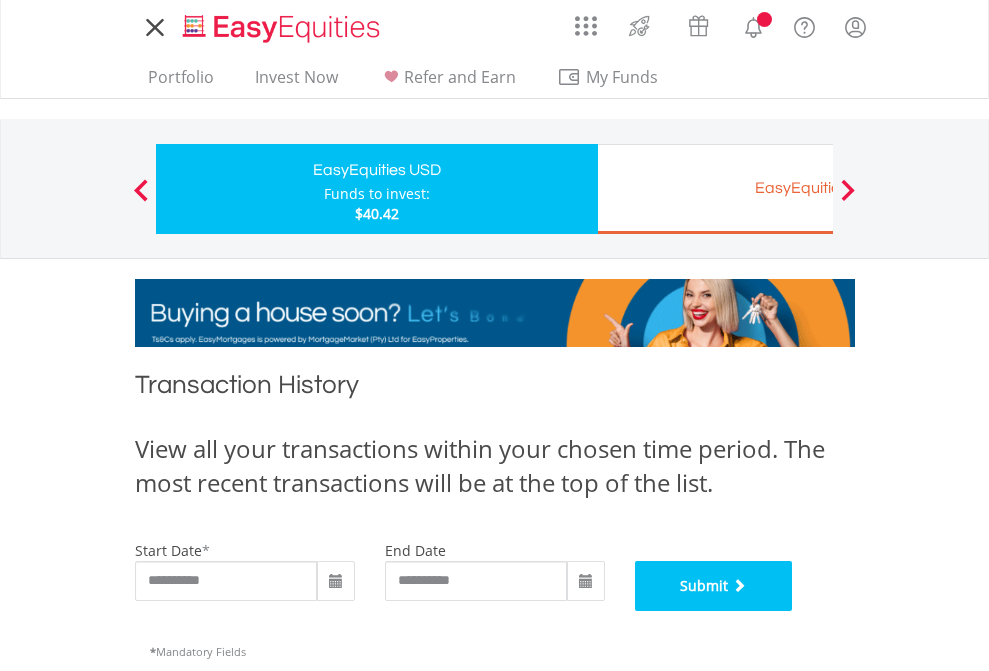 click on "Submit" at bounding box center [714, 586] 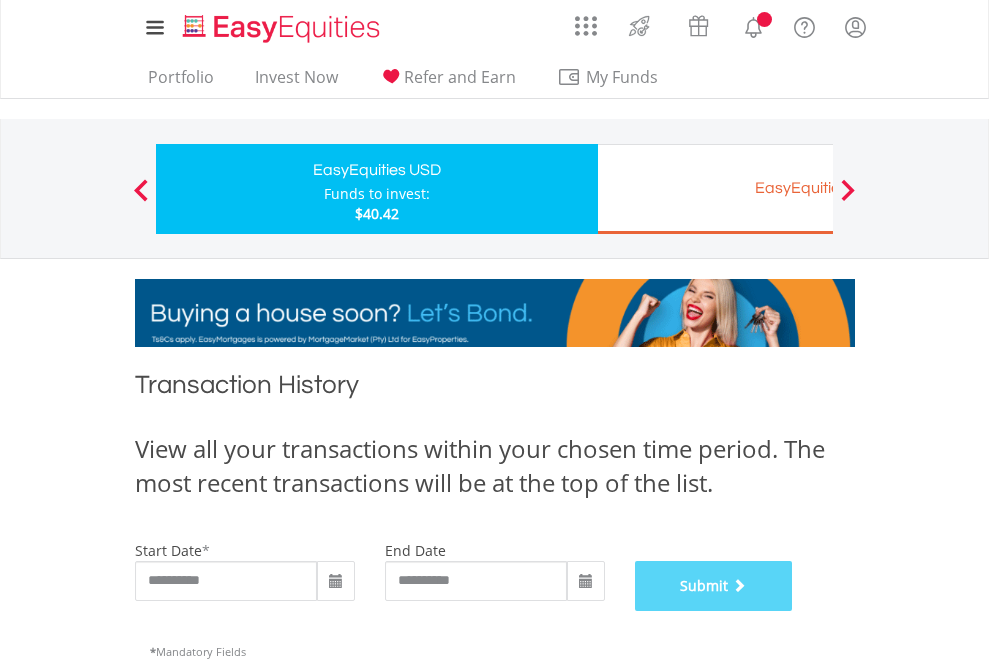 scroll, scrollTop: 811, scrollLeft: 0, axis: vertical 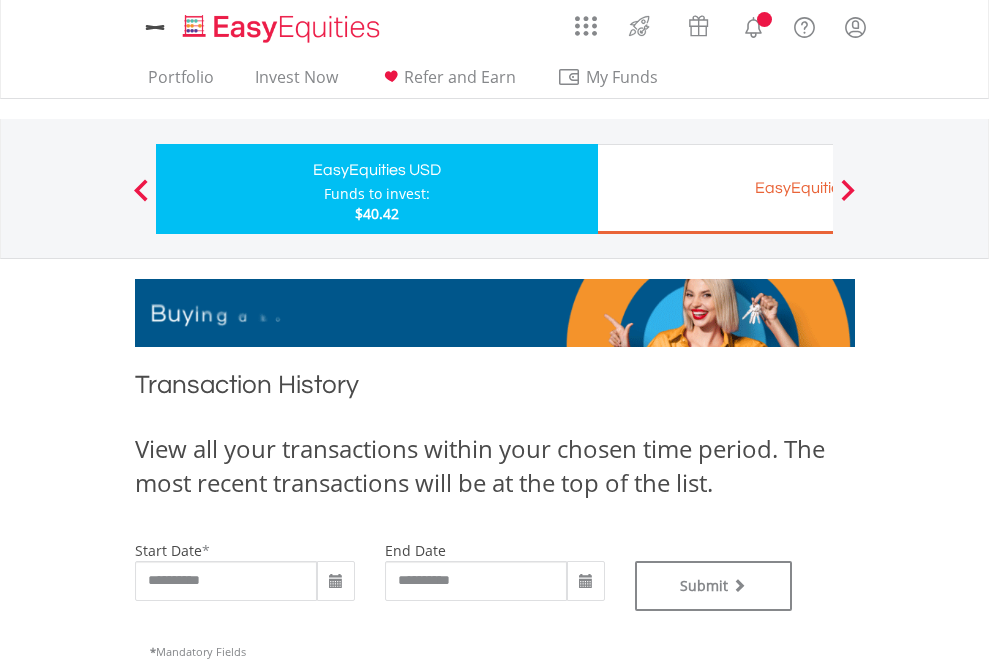 click on "EasyEquities EUR" at bounding box center (818, 188) 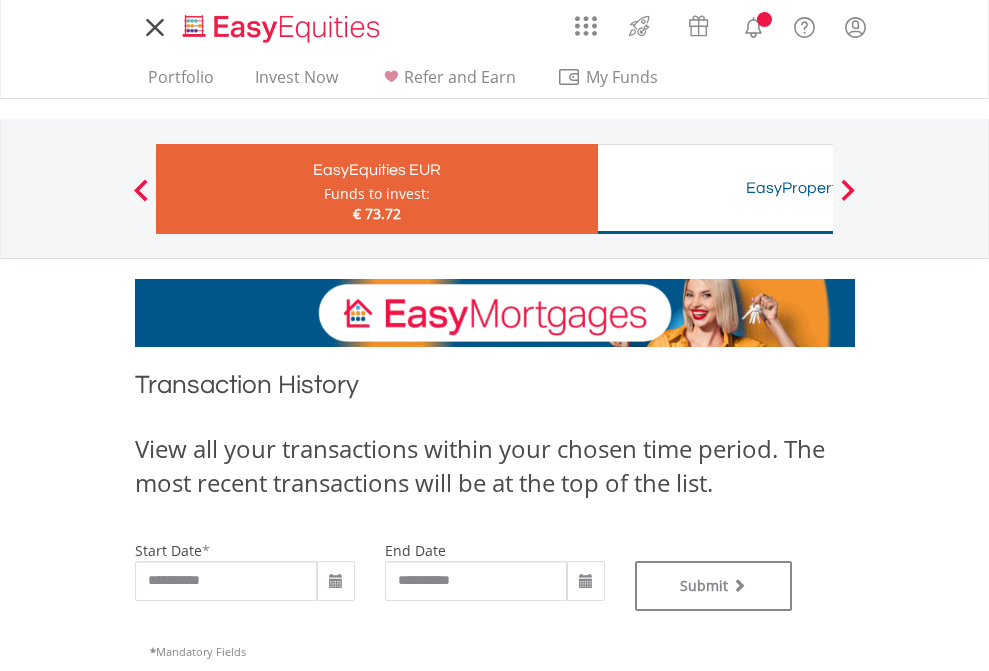 scroll, scrollTop: 0, scrollLeft: 0, axis: both 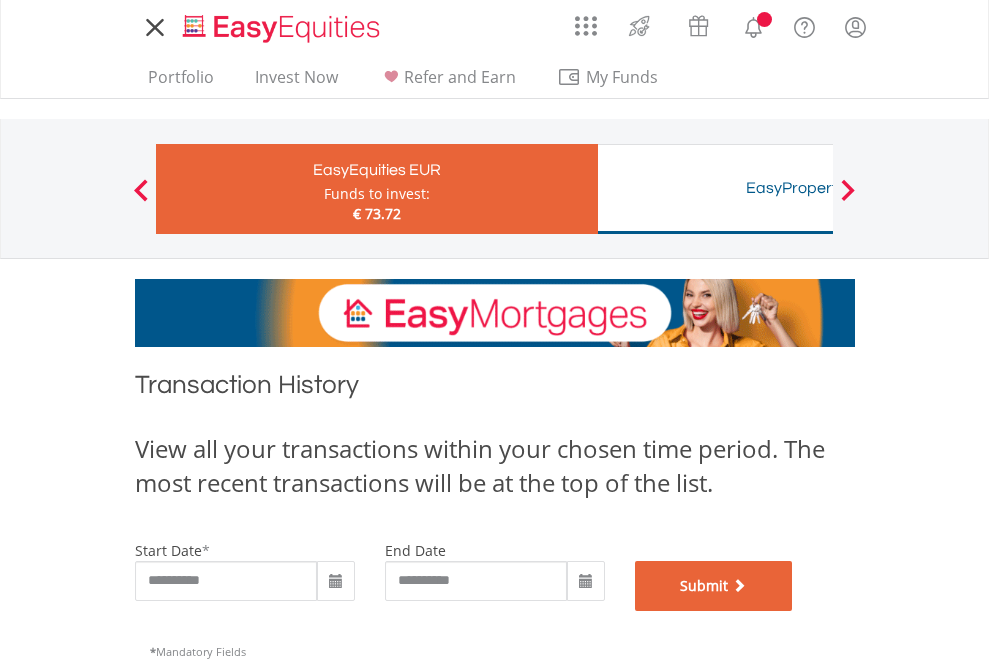 click on "Submit" at bounding box center [714, 586] 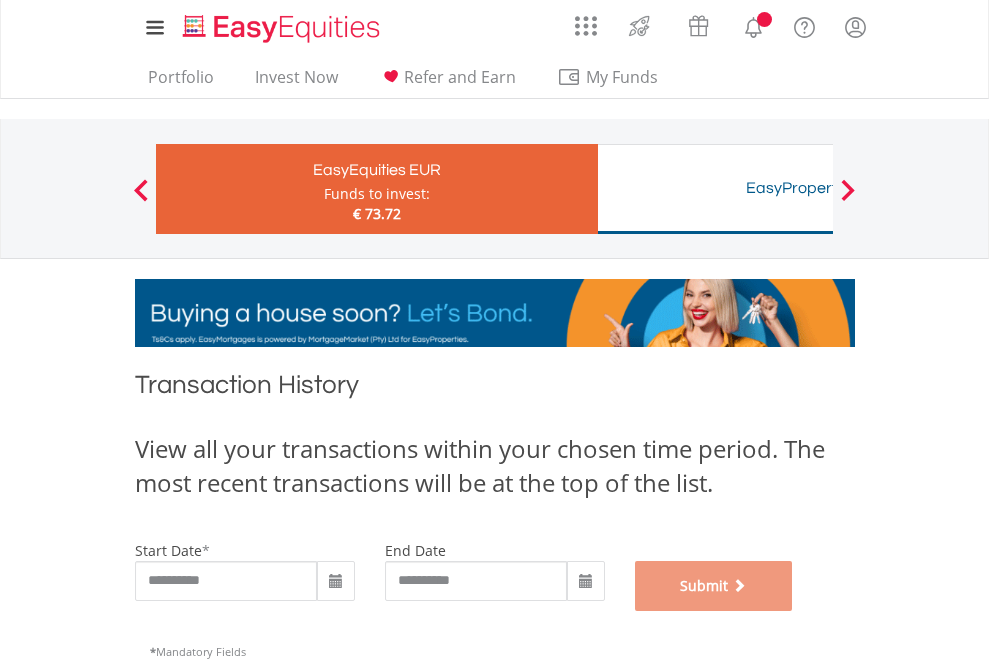 scroll, scrollTop: 811, scrollLeft: 0, axis: vertical 